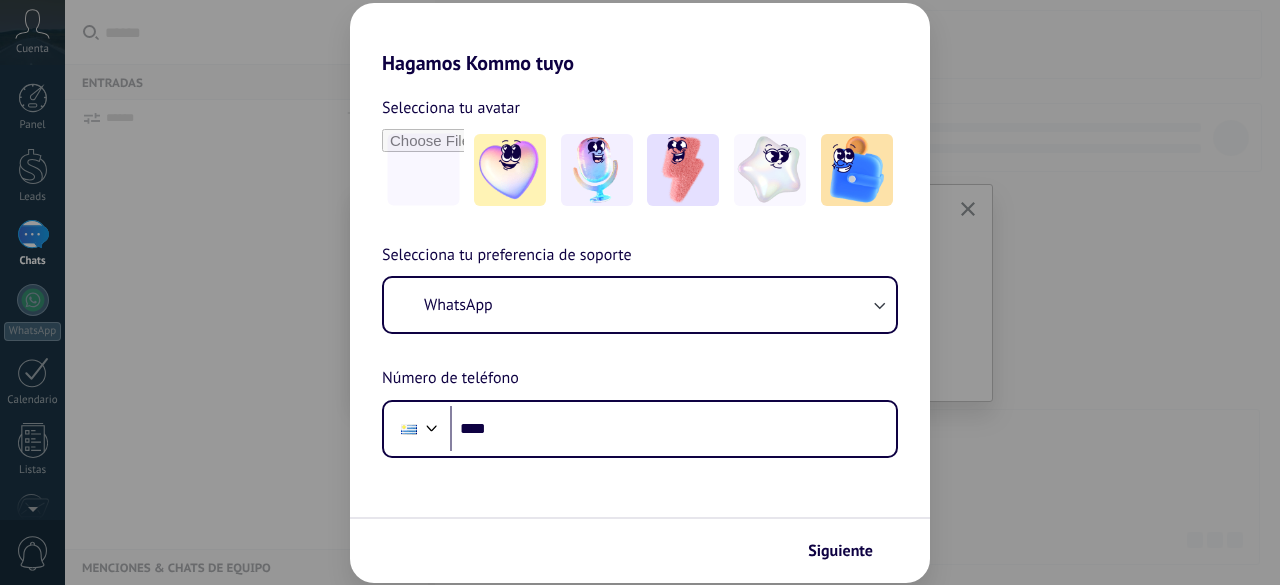 scroll, scrollTop: 0, scrollLeft: 0, axis: both 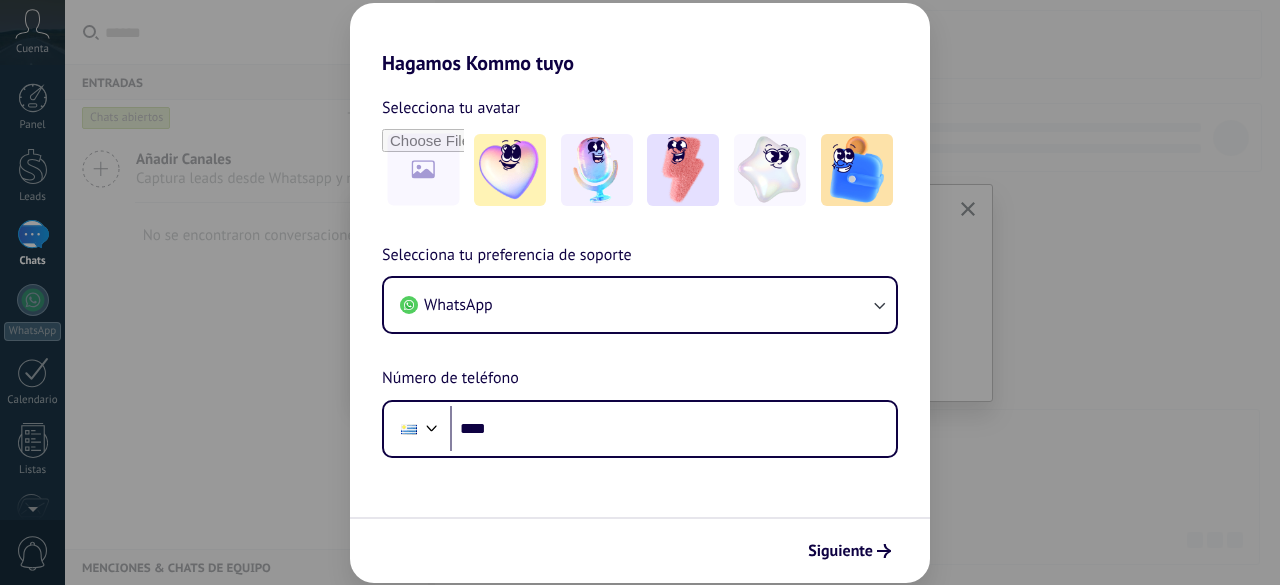 drag, startPoint x: 0, startPoint y: 0, endPoint x: 1072, endPoint y: 397, distance: 1143.1505 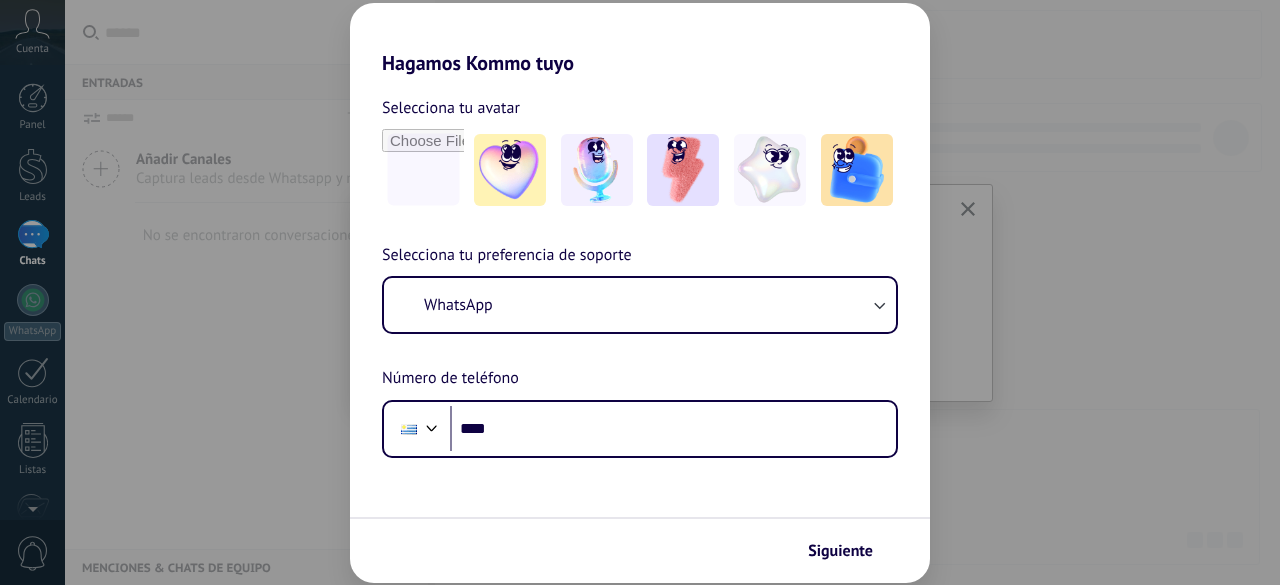 scroll, scrollTop: 0, scrollLeft: 0, axis: both 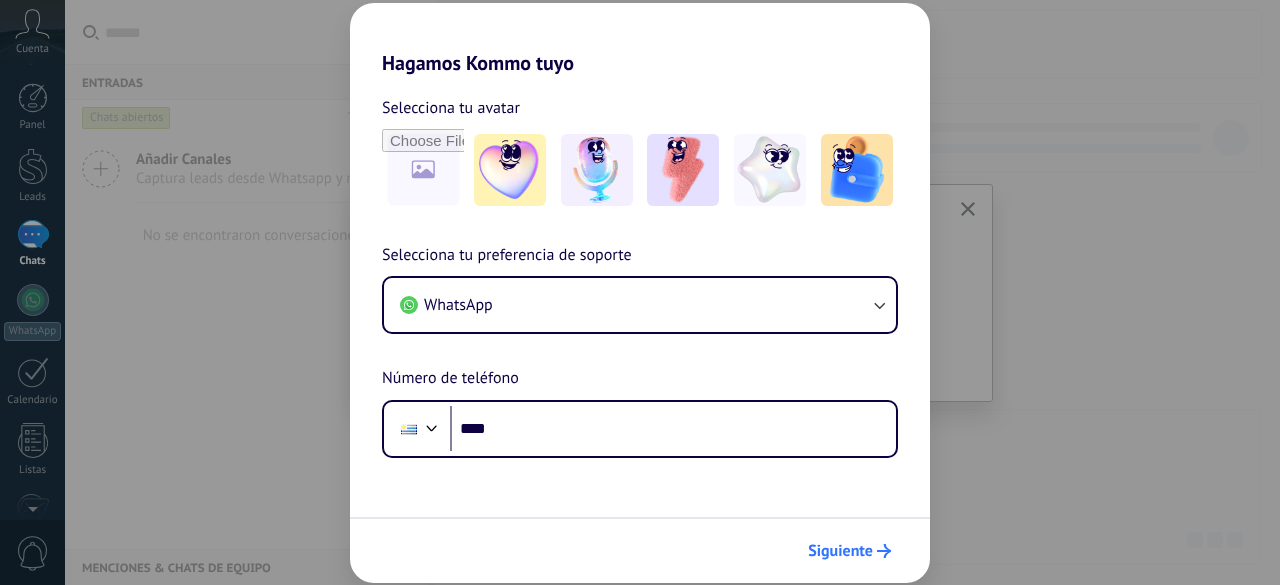 click on "Siguiente" at bounding box center [840, 551] 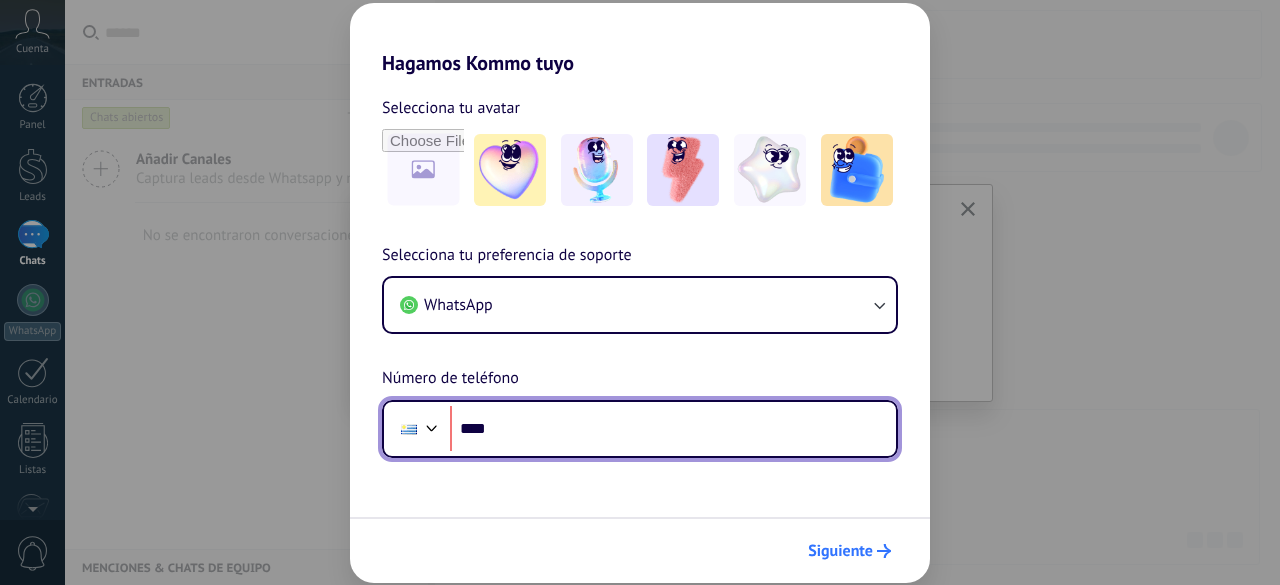 scroll, scrollTop: 0, scrollLeft: 0, axis: both 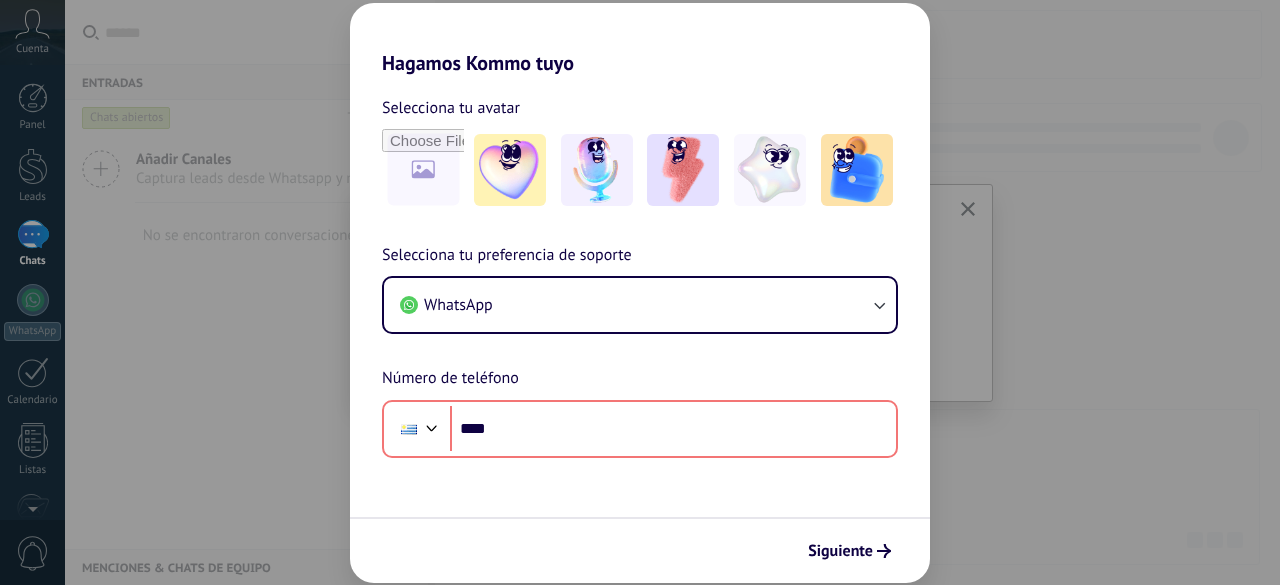 click on "Hagamos Kommo tuyo Selecciona tu avatar Selecciona tu preferencia de soporte WhatsApp Número de teléfono Phone **** Siguiente" at bounding box center (640, 292) 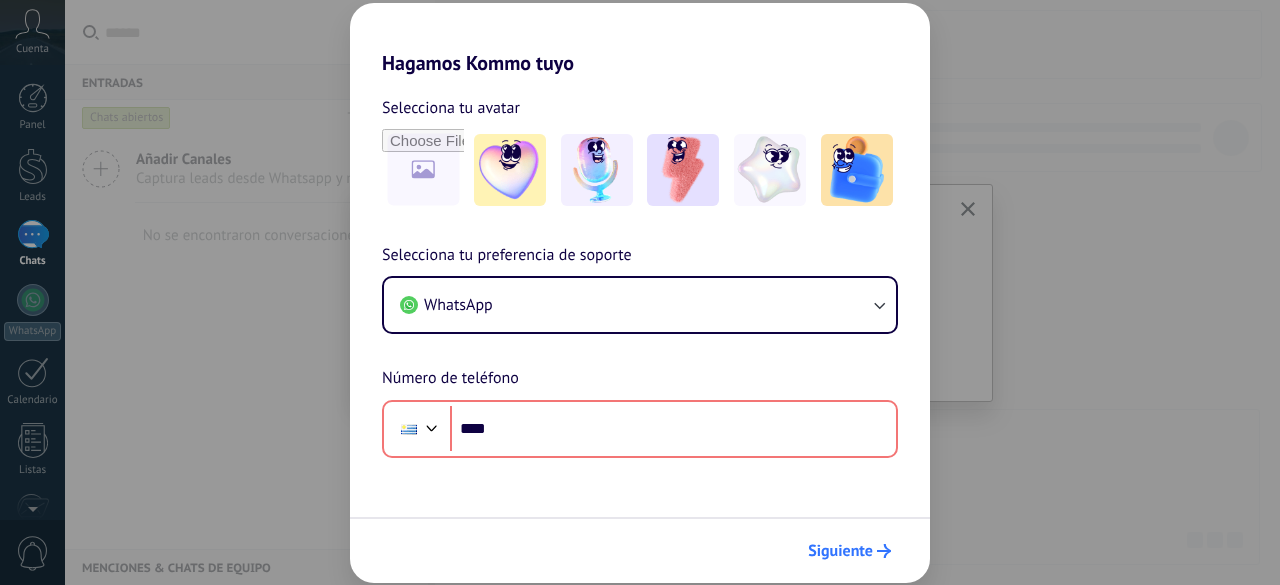click on "Siguiente" at bounding box center (840, 551) 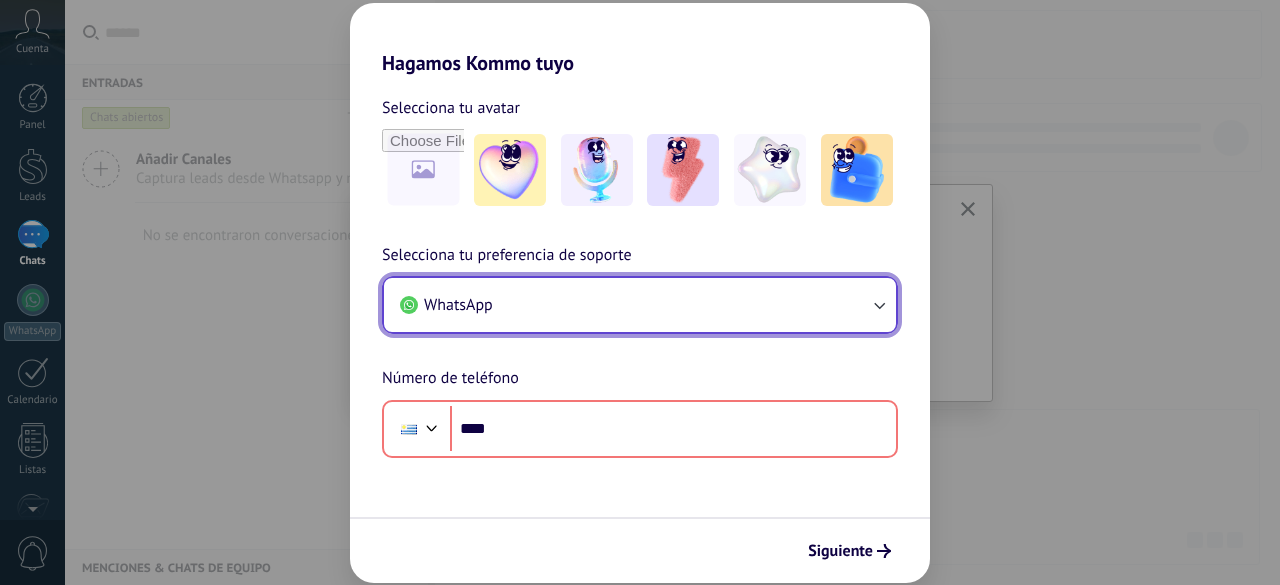 click on "WhatsApp" at bounding box center [640, 305] 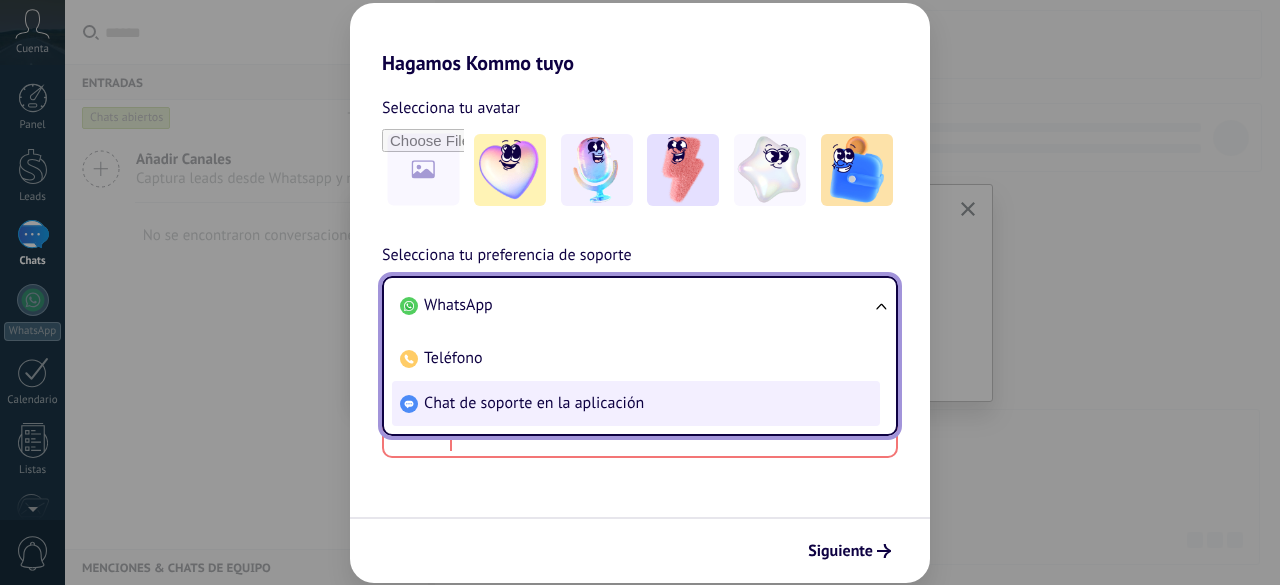 click on "Chat de soporte en la aplicación" at bounding box center [636, 403] 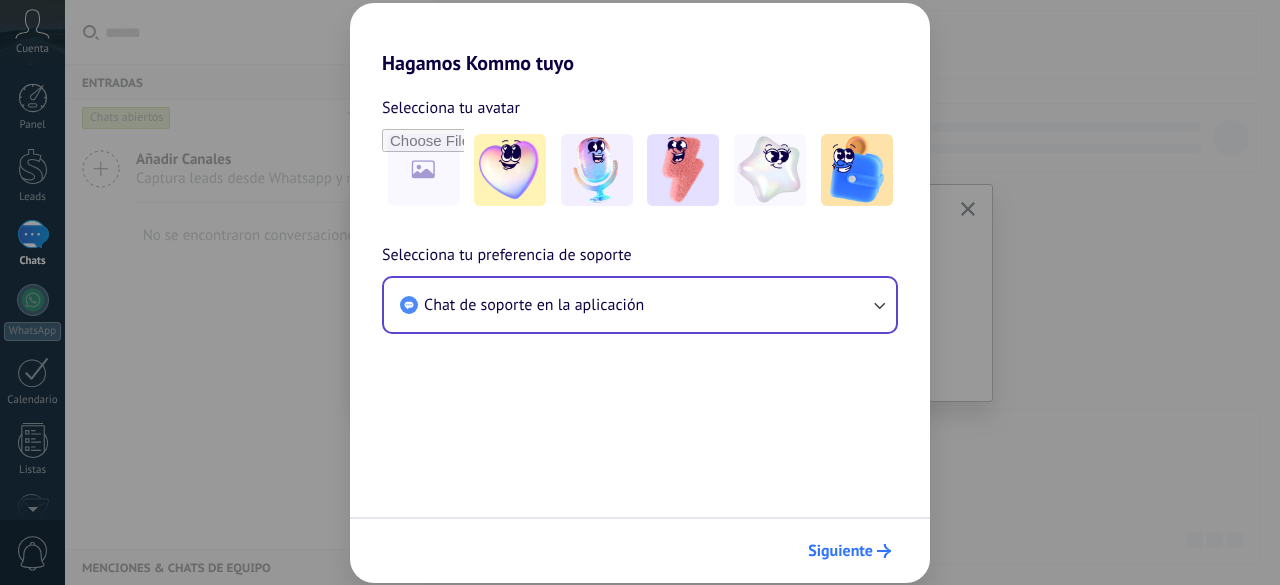 click on "Siguiente" at bounding box center (840, 551) 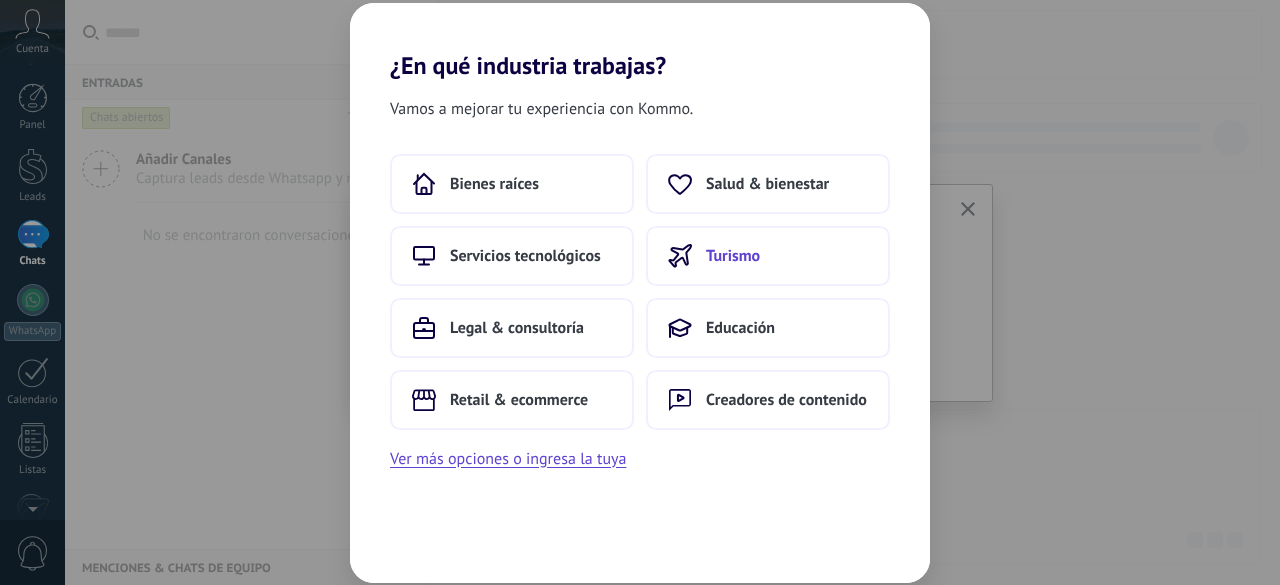 click on "Turismo" at bounding box center (768, 256) 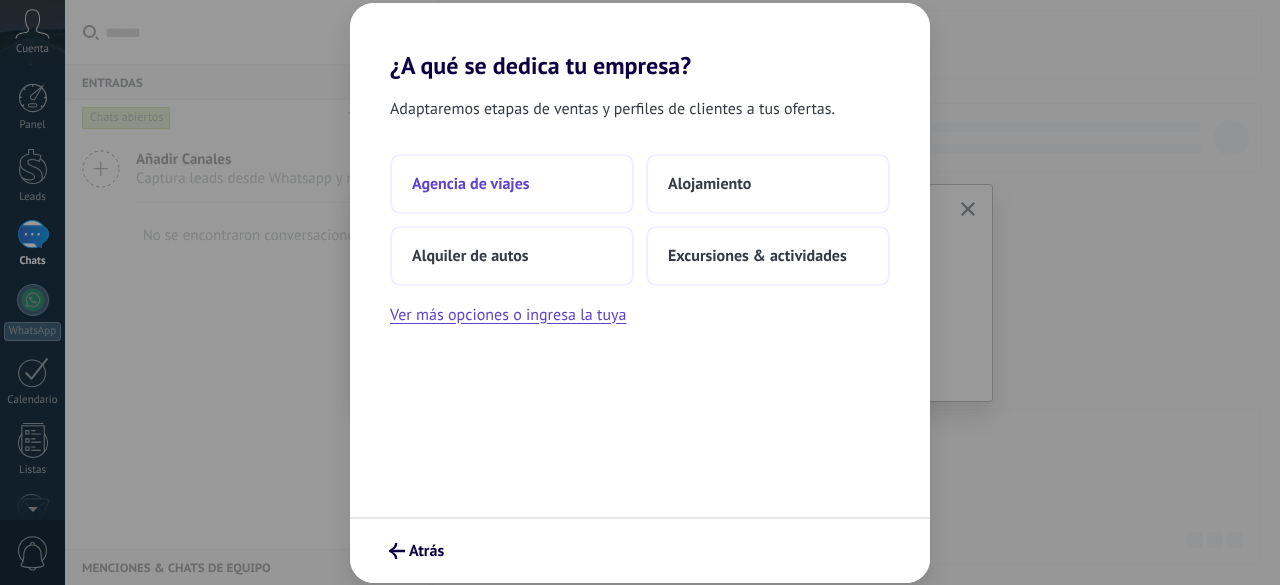 click on "Agencia de viajes" at bounding box center [512, 184] 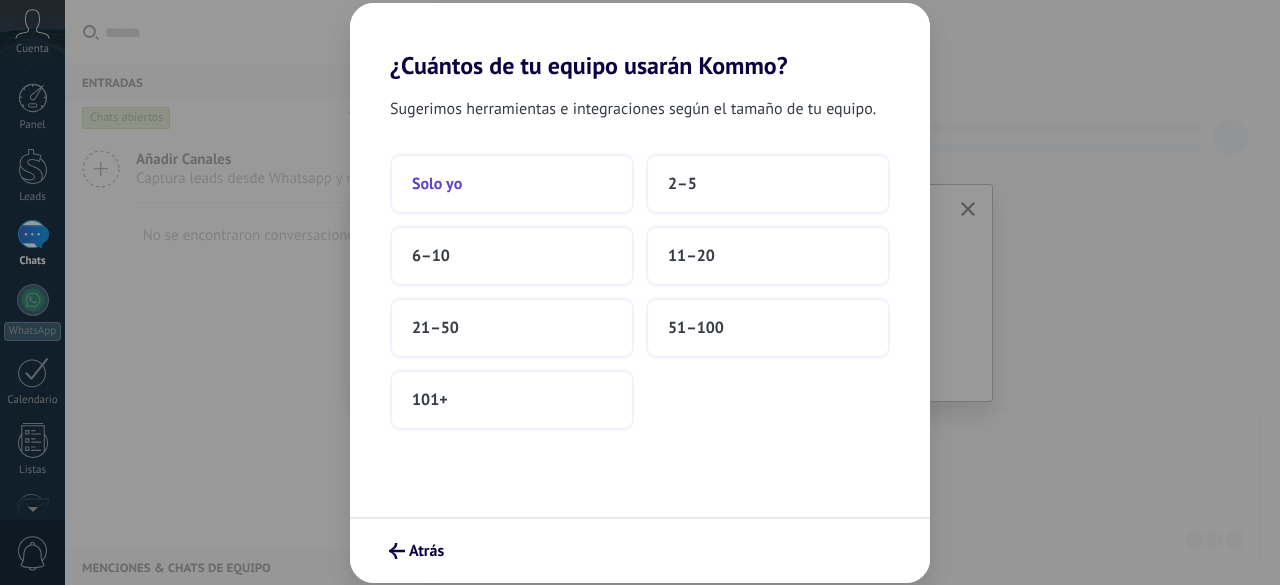 click on "Solo yo" at bounding box center (512, 184) 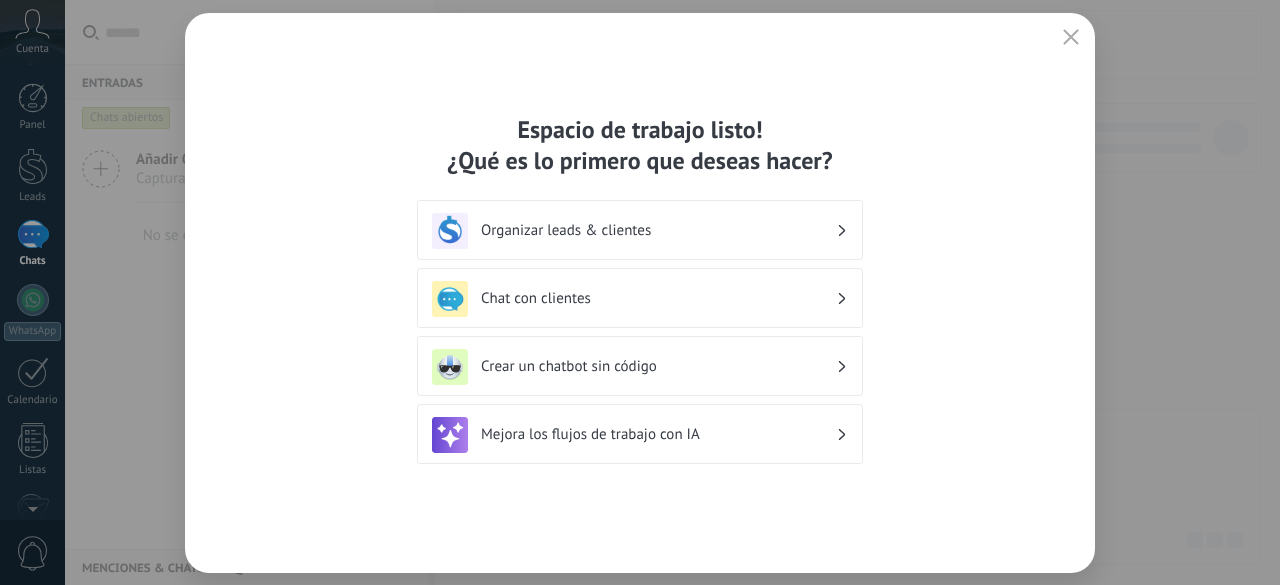 click 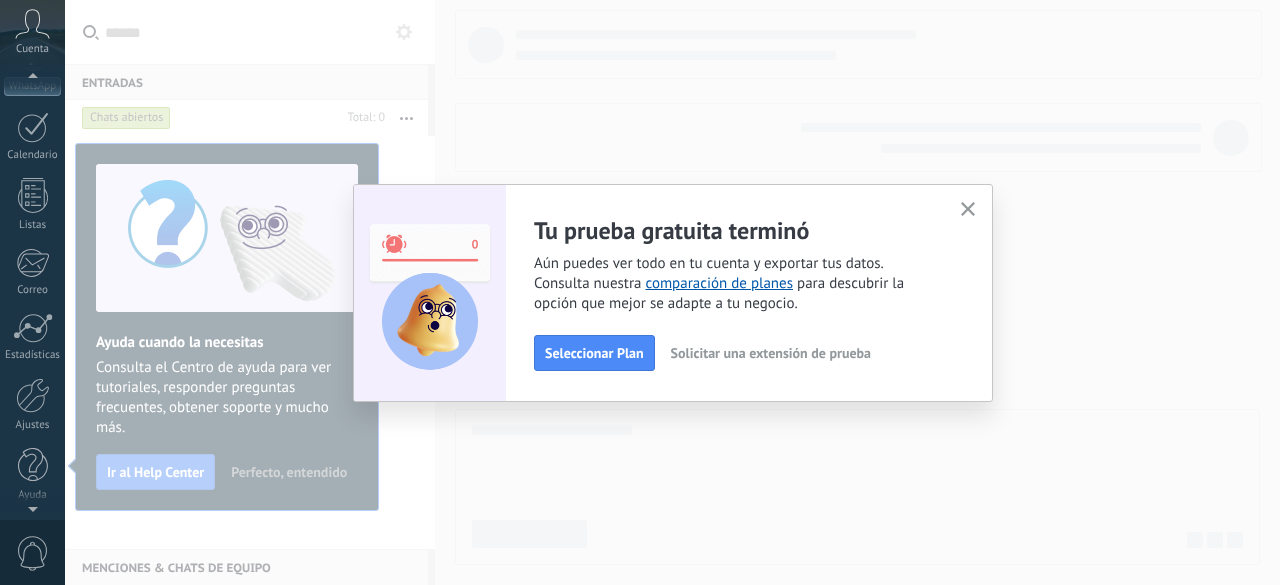 scroll, scrollTop: 0, scrollLeft: 0, axis: both 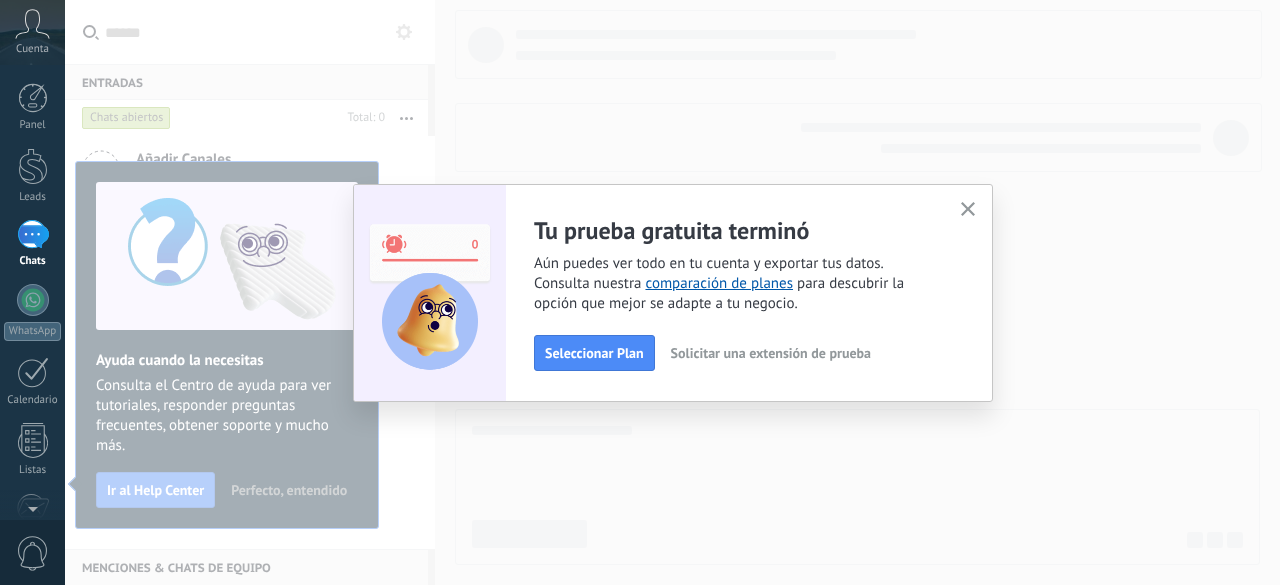 click at bounding box center [968, 210] 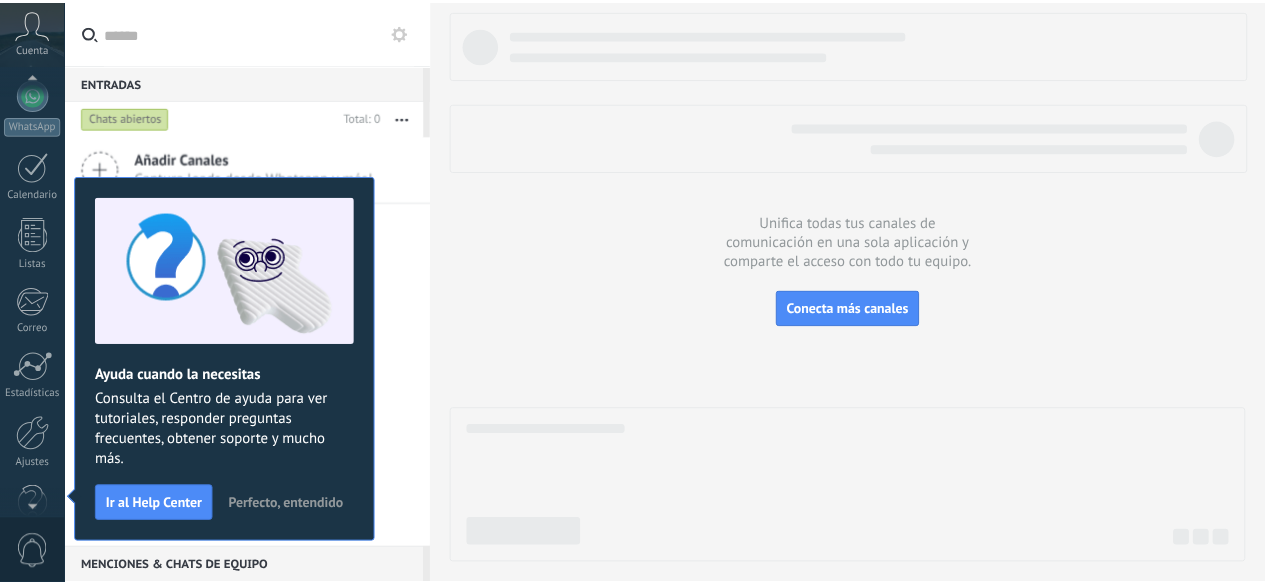 scroll, scrollTop: 245, scrollLeft: 0, axis: vertical 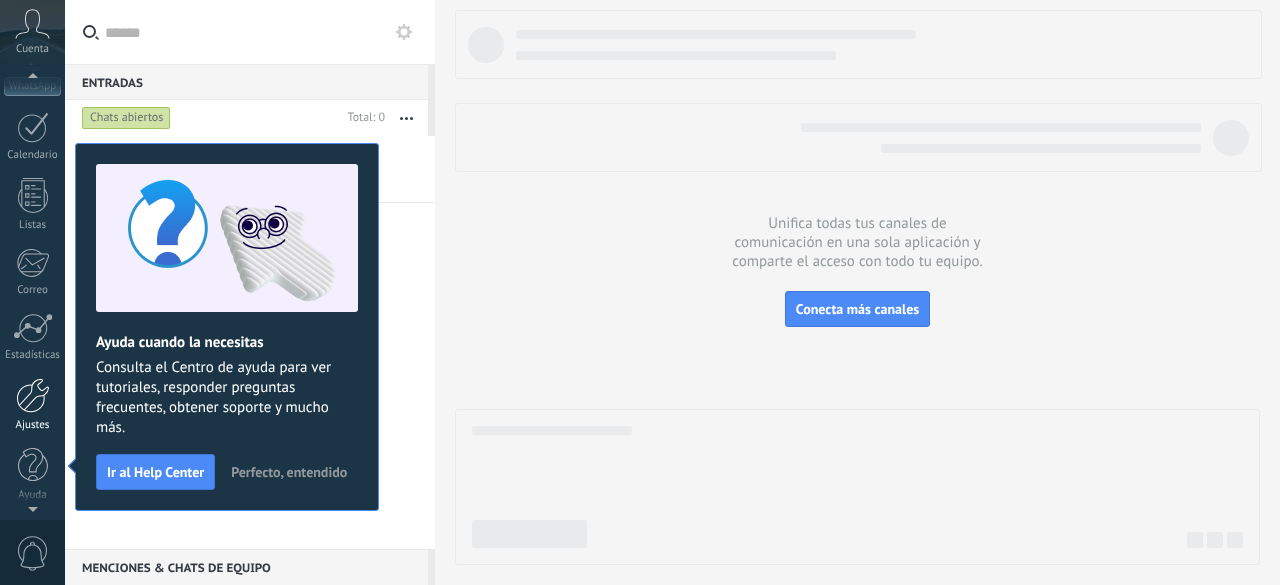 click at bounding box center (33, 395) 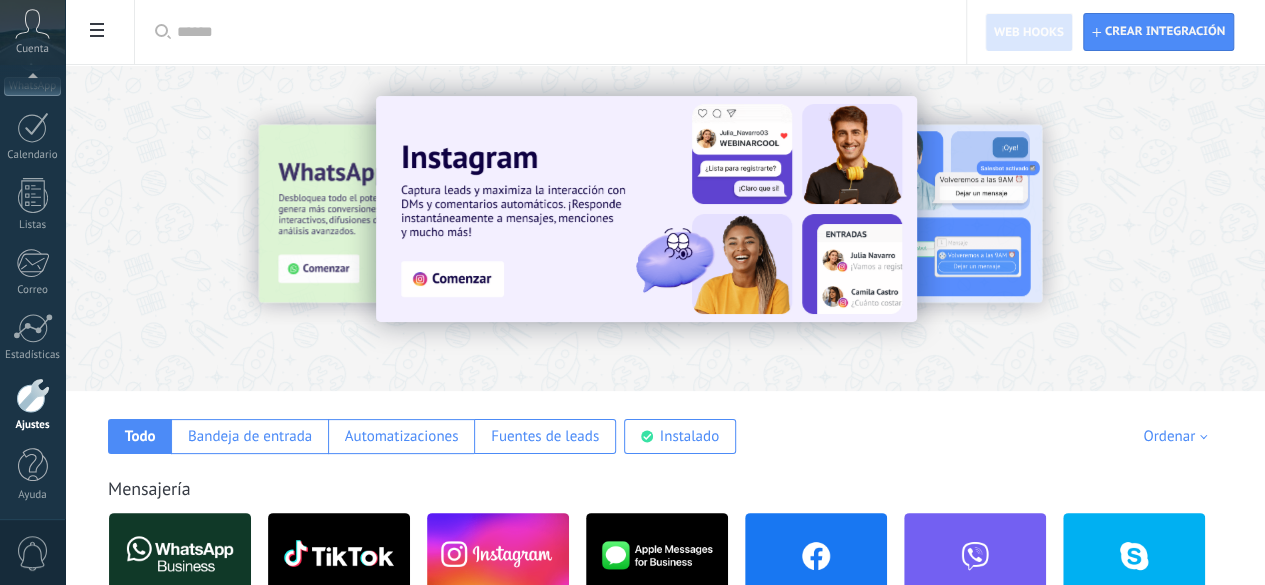 click on "Facturas" at bounding box center (-116, 149) 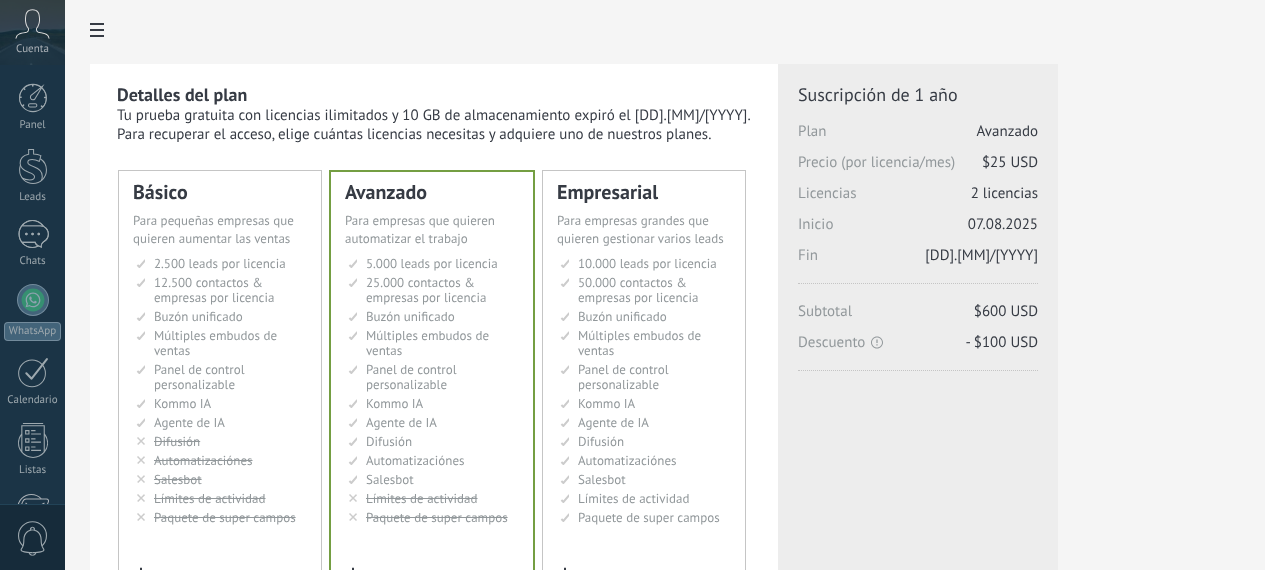 scroll, scrollTop: 0, scrollLeft: 0, axis: both 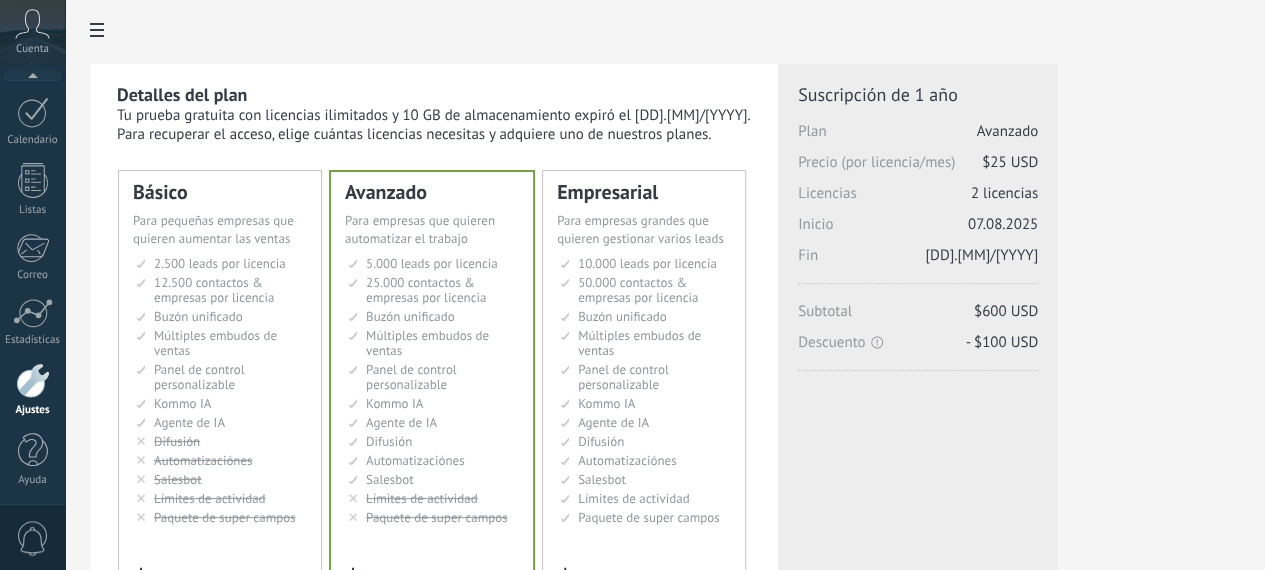 click on "Cuenta" at bounding box center [32, 32] 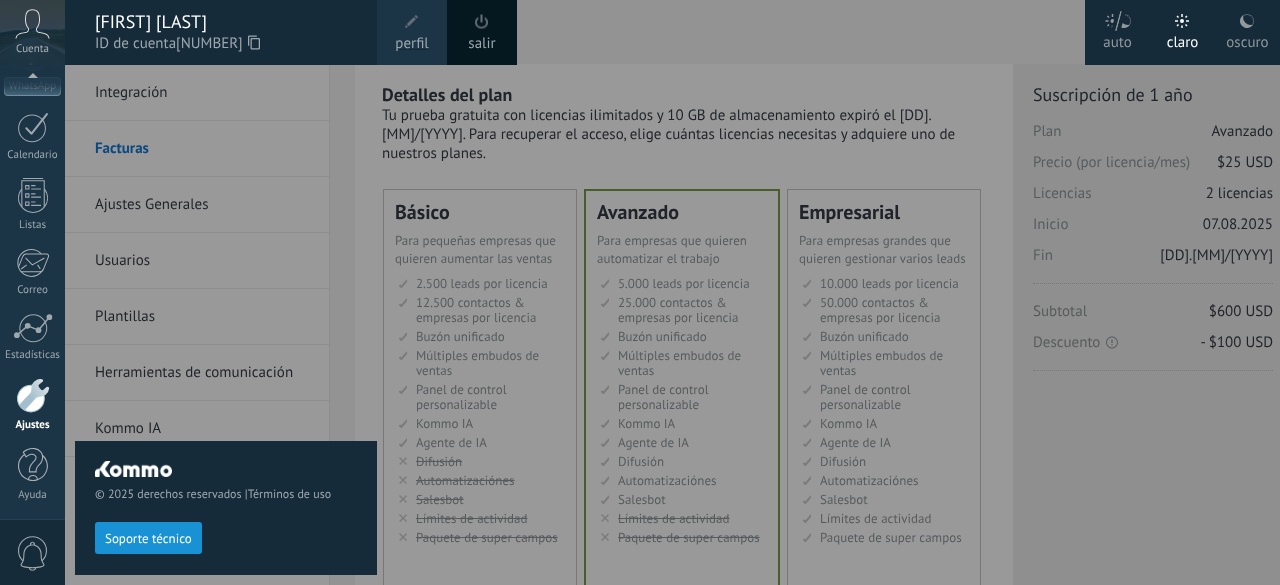 click at bounding box center [705, 292] 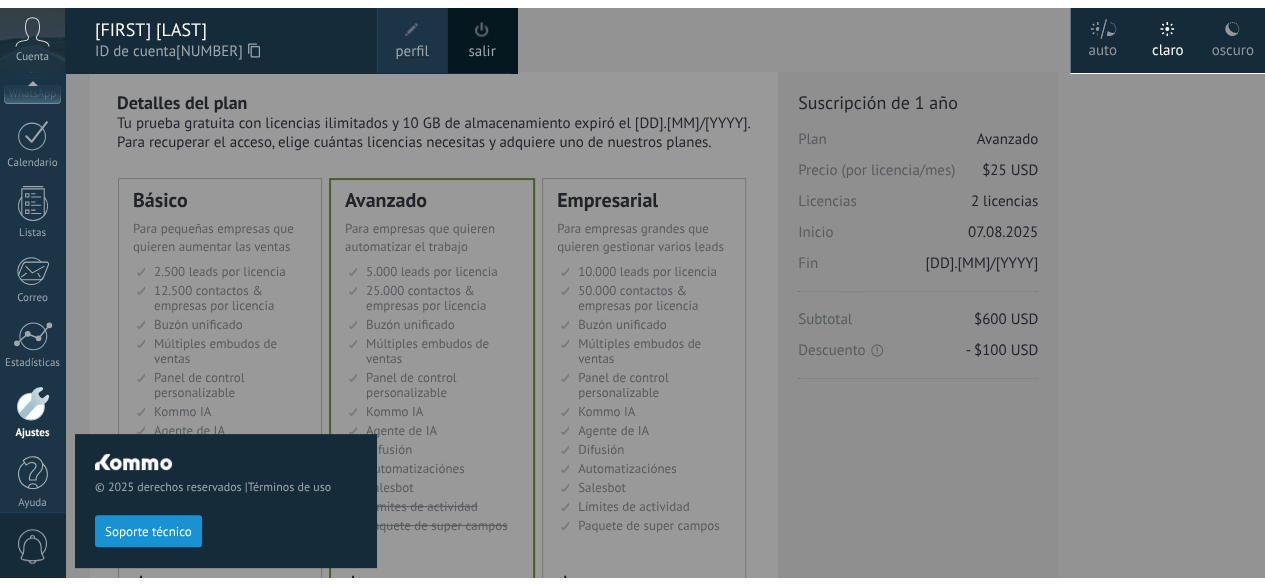 scroll, scrollTop: 260, scrollLeft: 0, axis: vertical 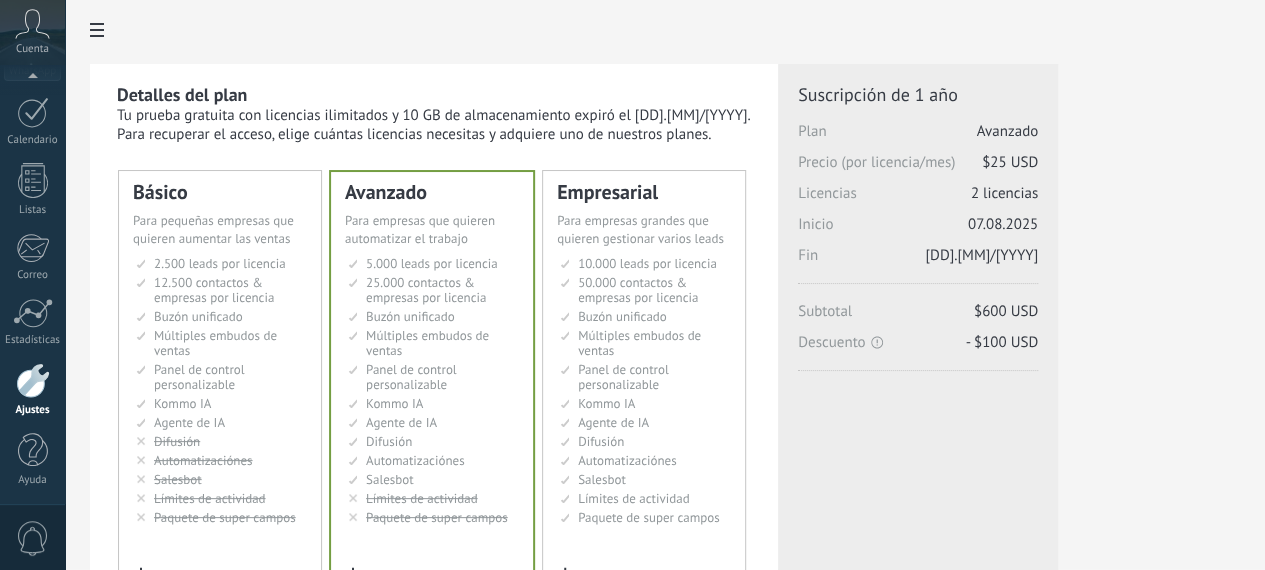 click on "Usuarios" at bounding box center (-116, 261) 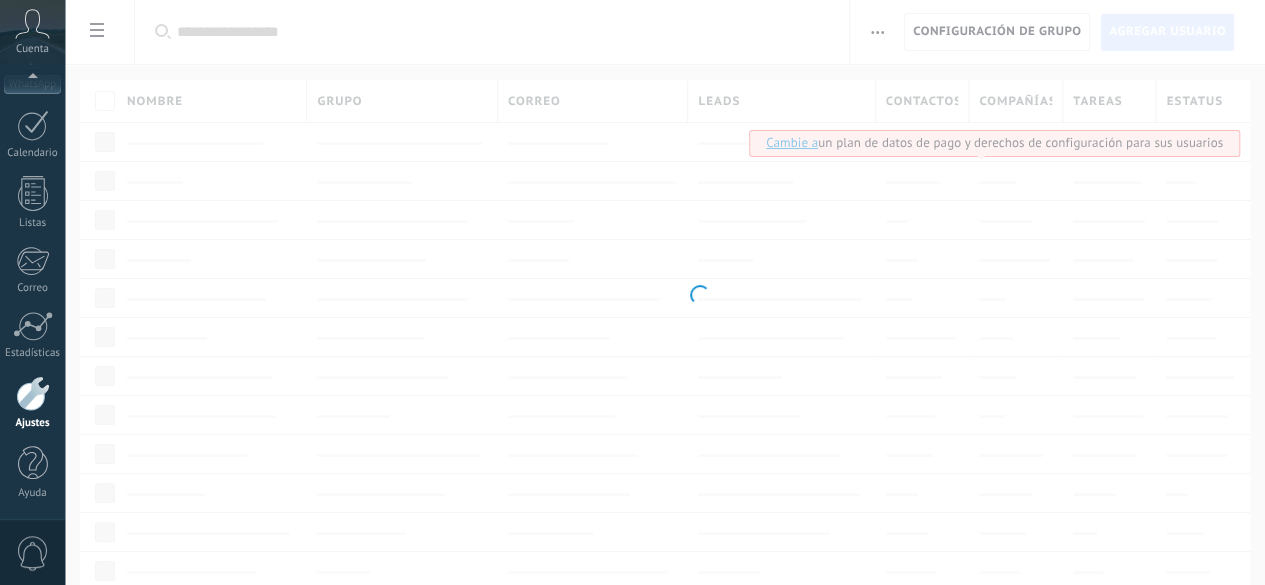 scroll, scrollTop: 245, scrollLeft: 0, axis: vertical 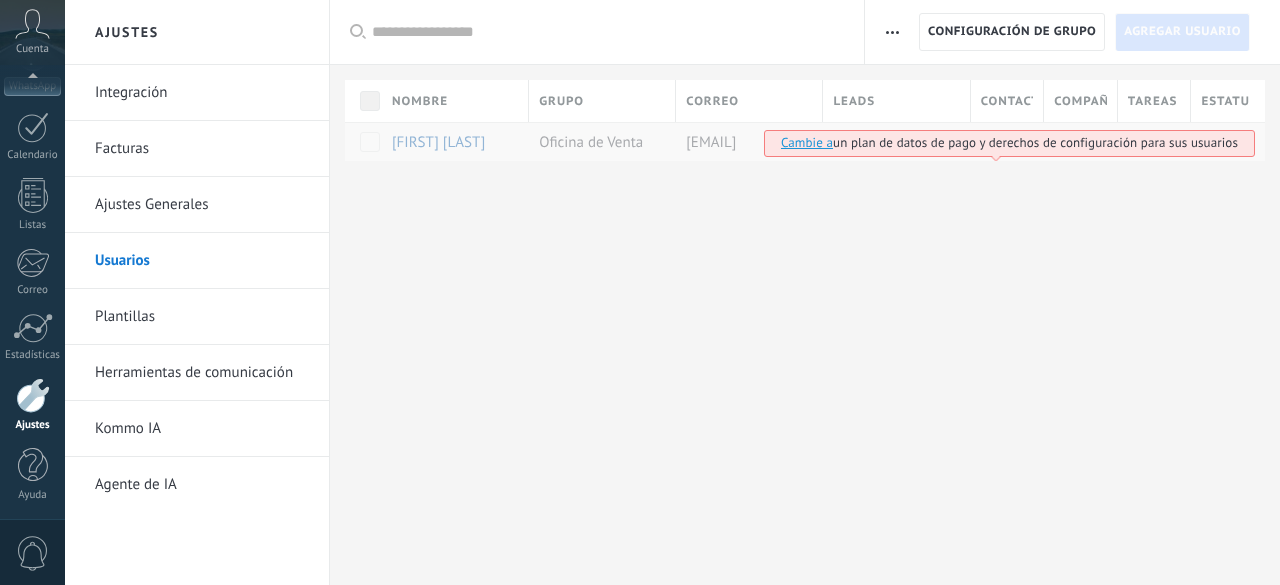 click at bounding box center (805, 193) 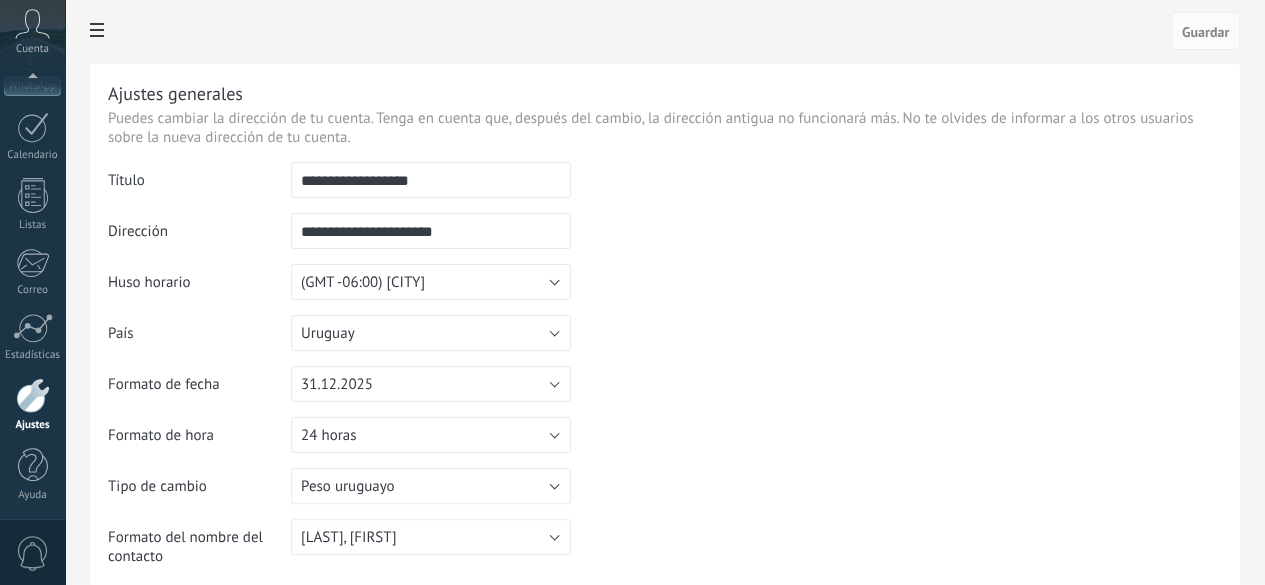 click on "Facturas" at bounding box center (-116, 149) 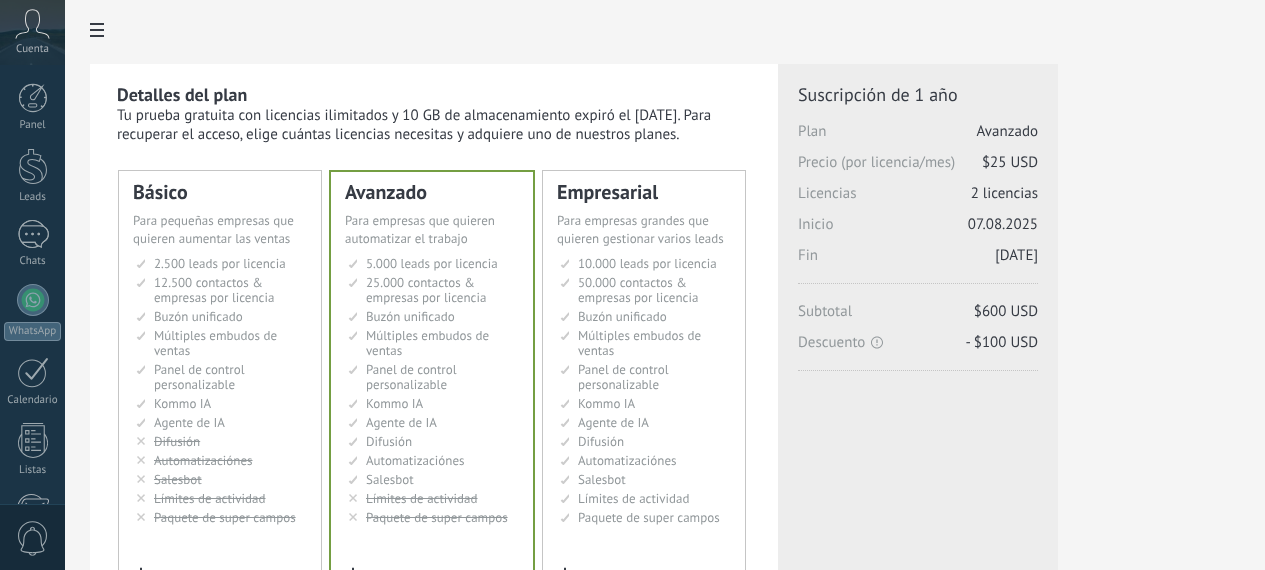 scroll, scrollTop: 0, scrollLeft: 0, axis: both 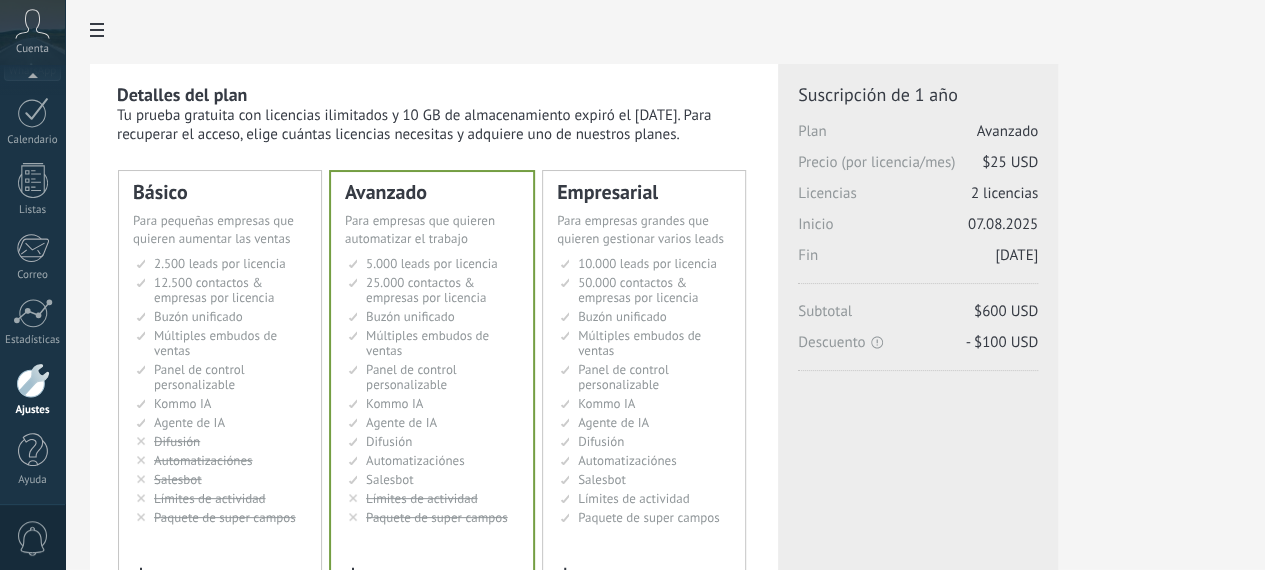click on "Ajustes Generales" at bounding box center [-116, 205] 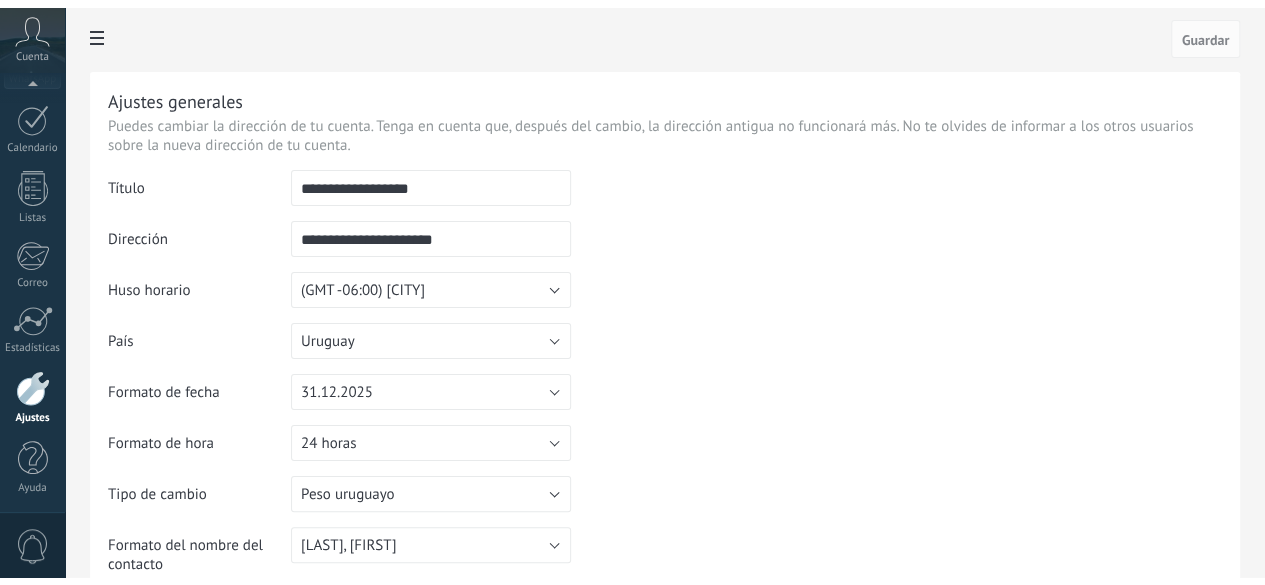scroll, scrollTop: 0, scrollLeft: 0, axis: both 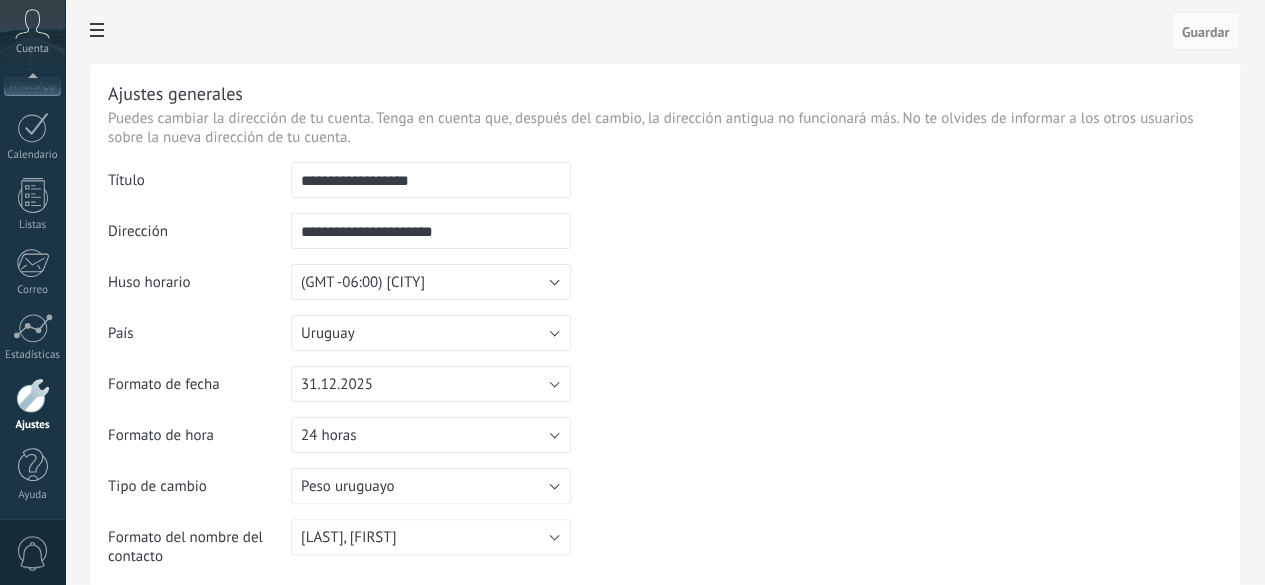 click on "Facturas" at bounding box center [-116, 149] 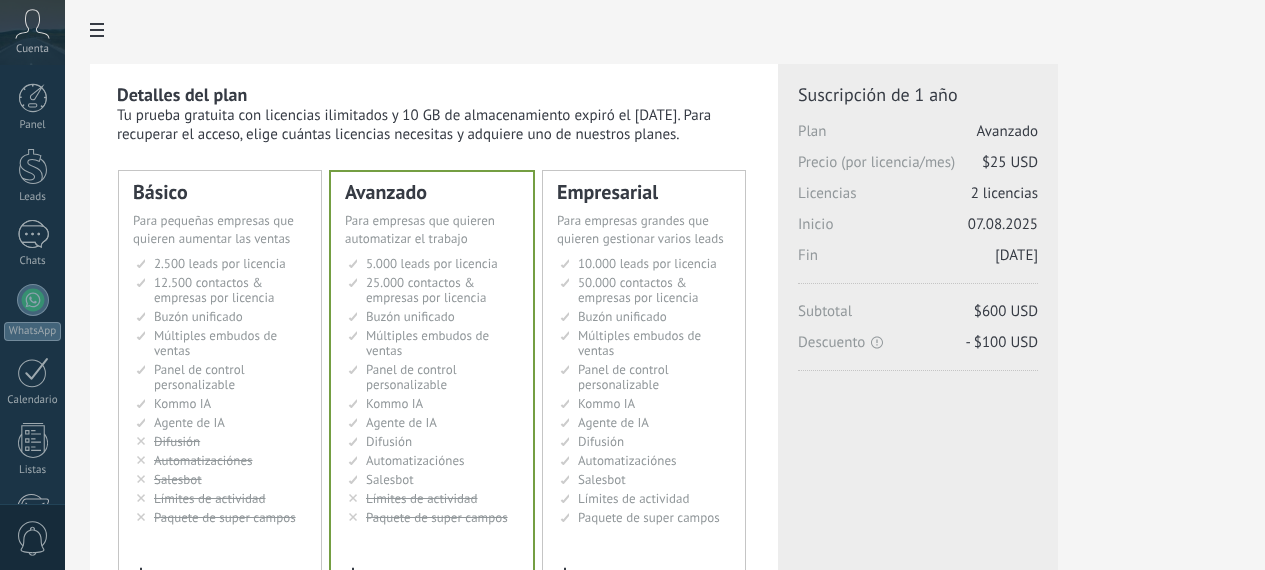 scroll, scrollTop: 0, scrollLeft: 0, axis: both 